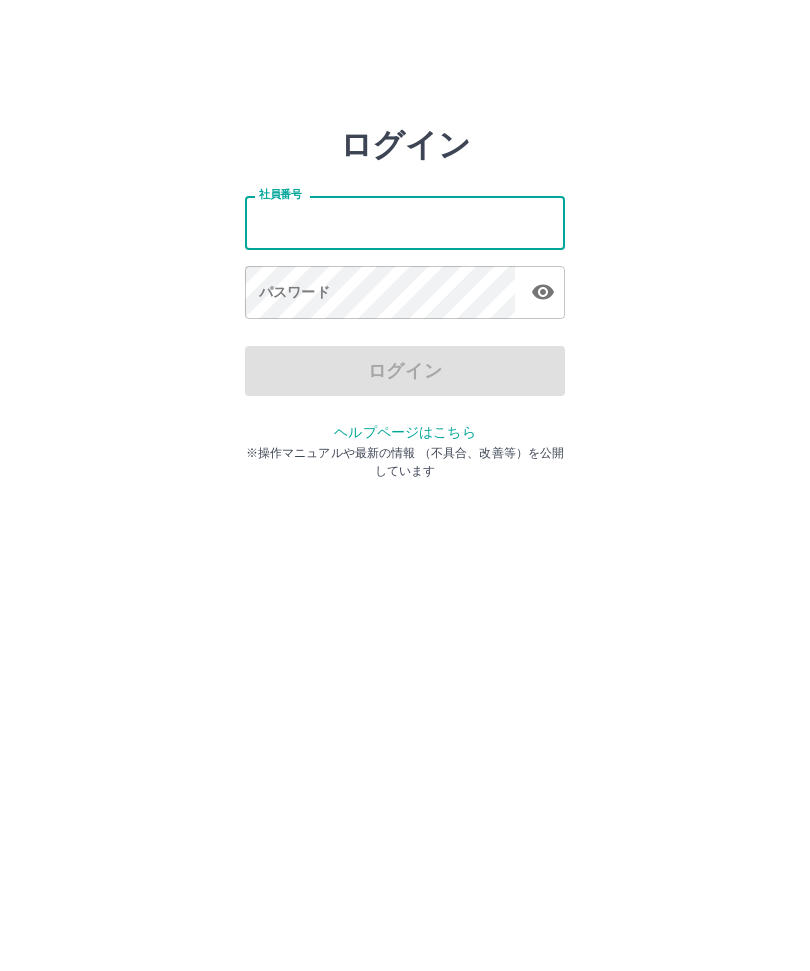 scroll, scrollTop: 0, scrollLeft: 0, axis: both 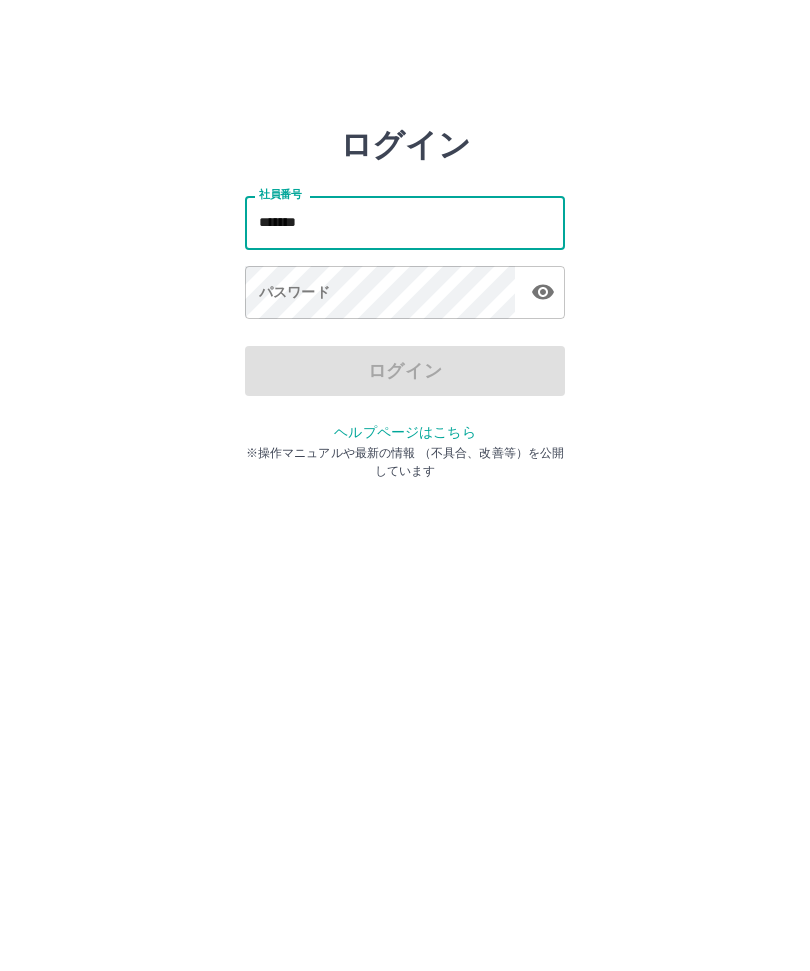 type on "*******" 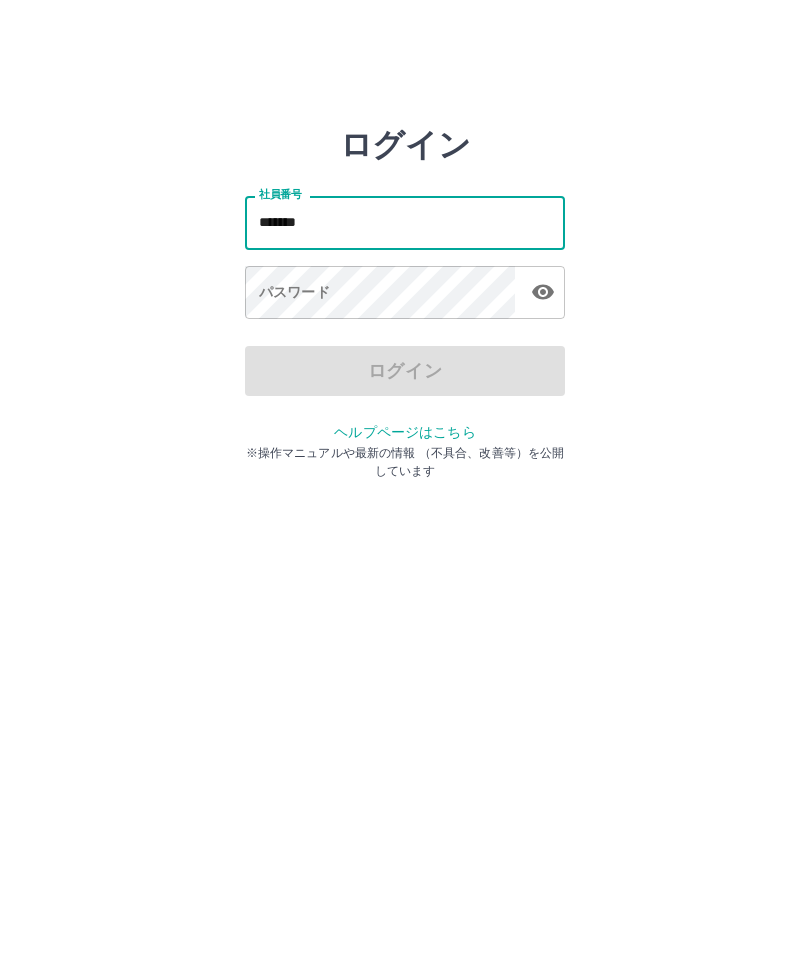 click on "パスワード パスワード" at bounding box center (405, 294) 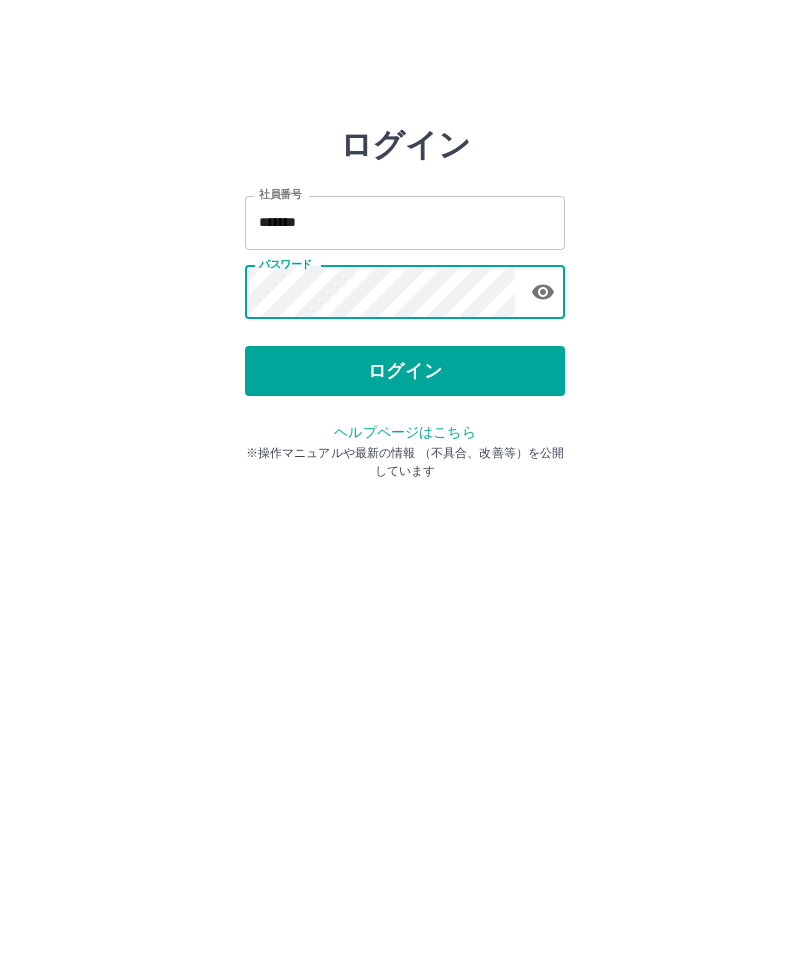 click on "ログイン" at bounding box center [405, 371] 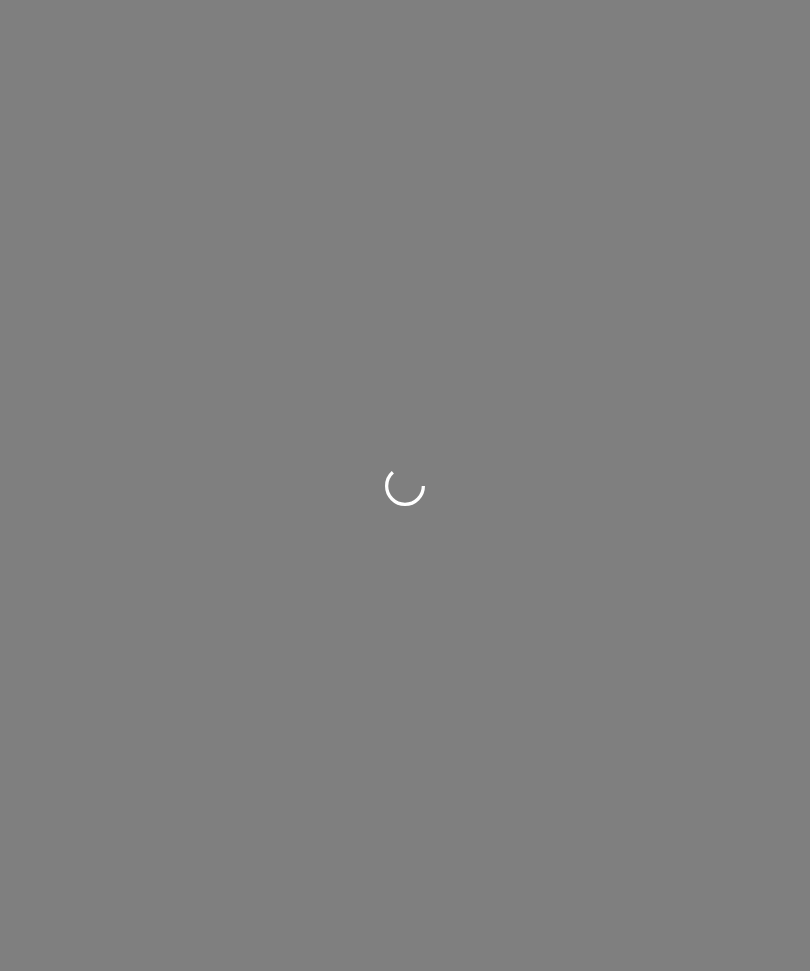 scroll, scrollTop: 0, scrollLeft: 0, axis: both 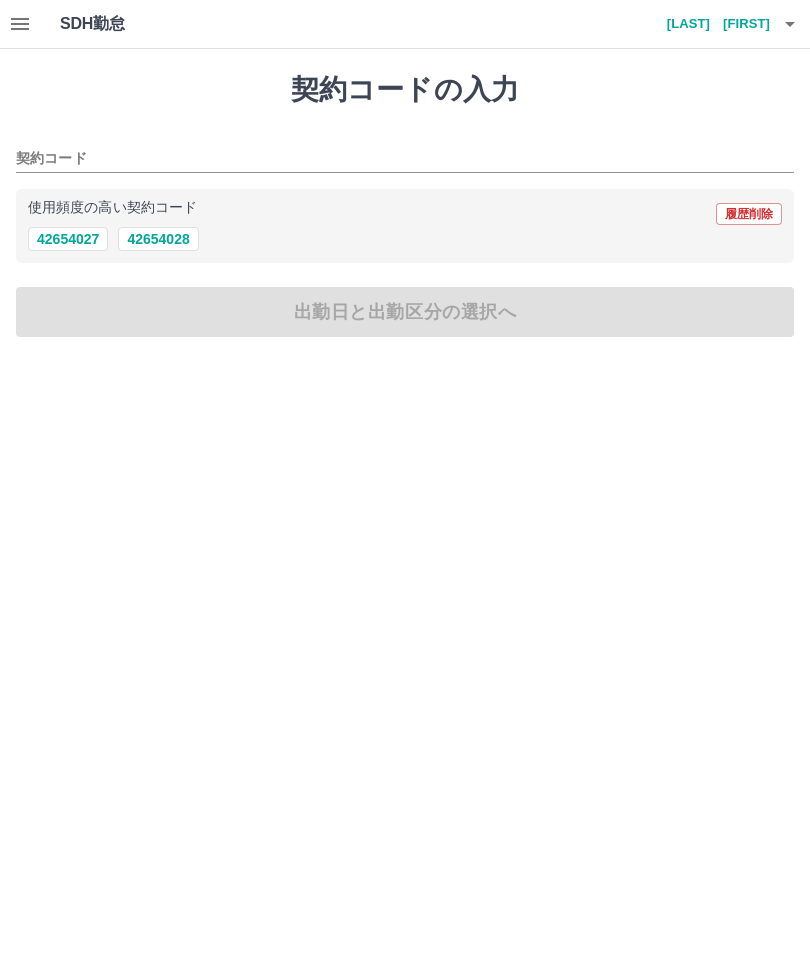 click on "42654028" at bounding box center [158, 239] 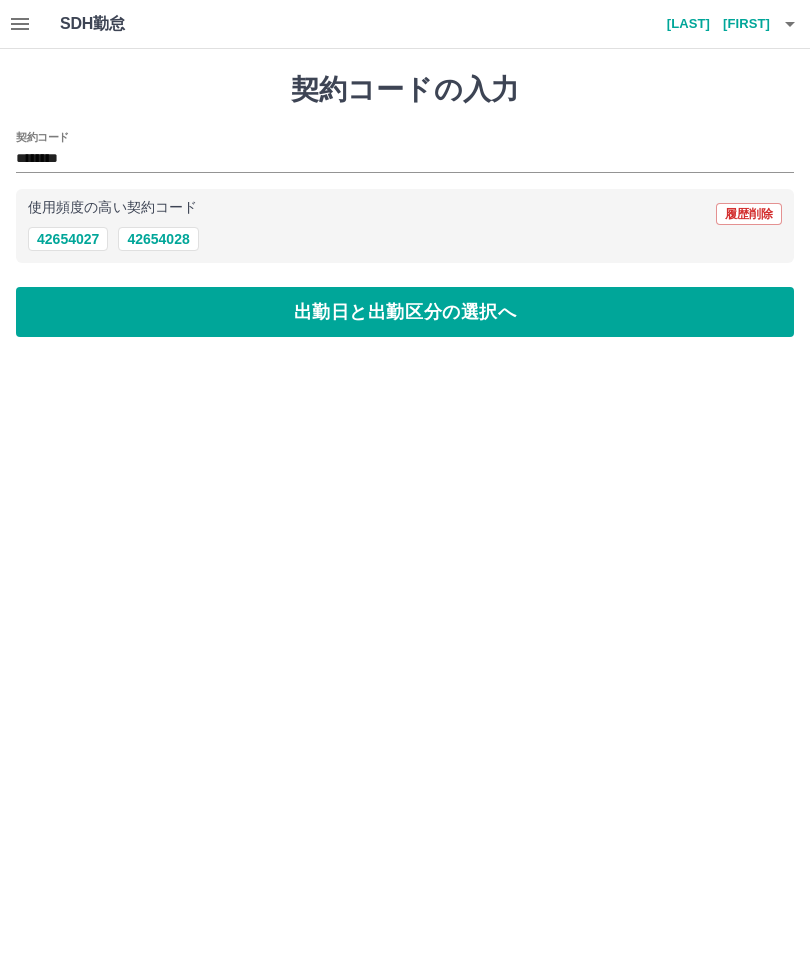 click on "出勤日と出勤区分の選択へ" at bounding box center (405, 312) 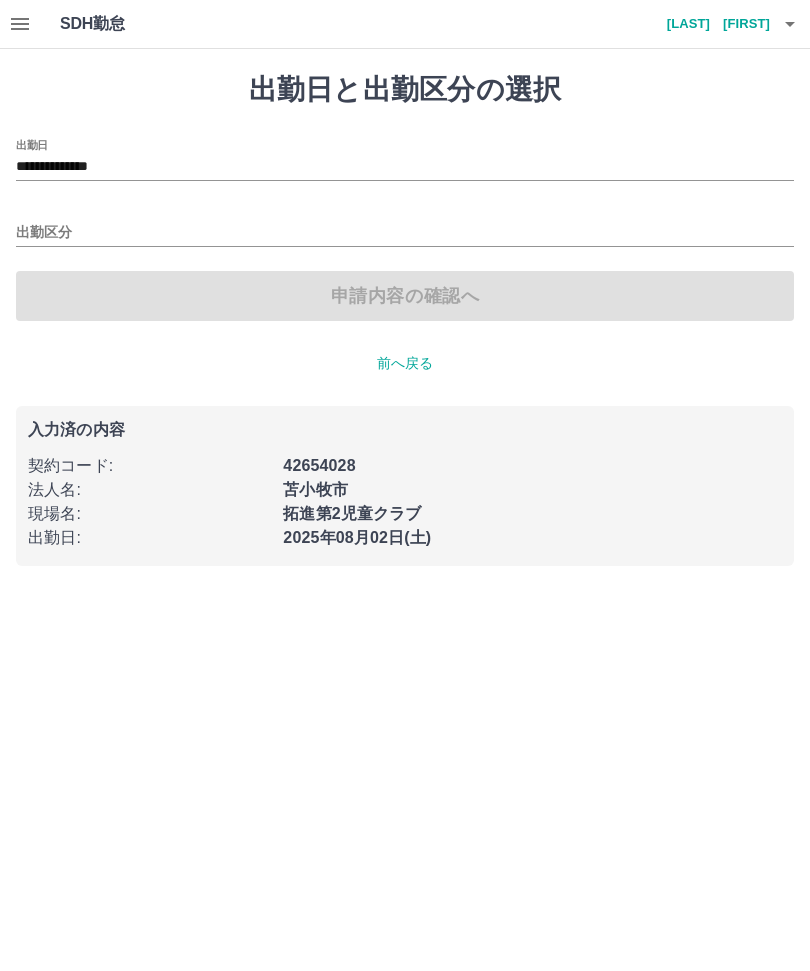 click on "**********" at bounding box center [405, 167] 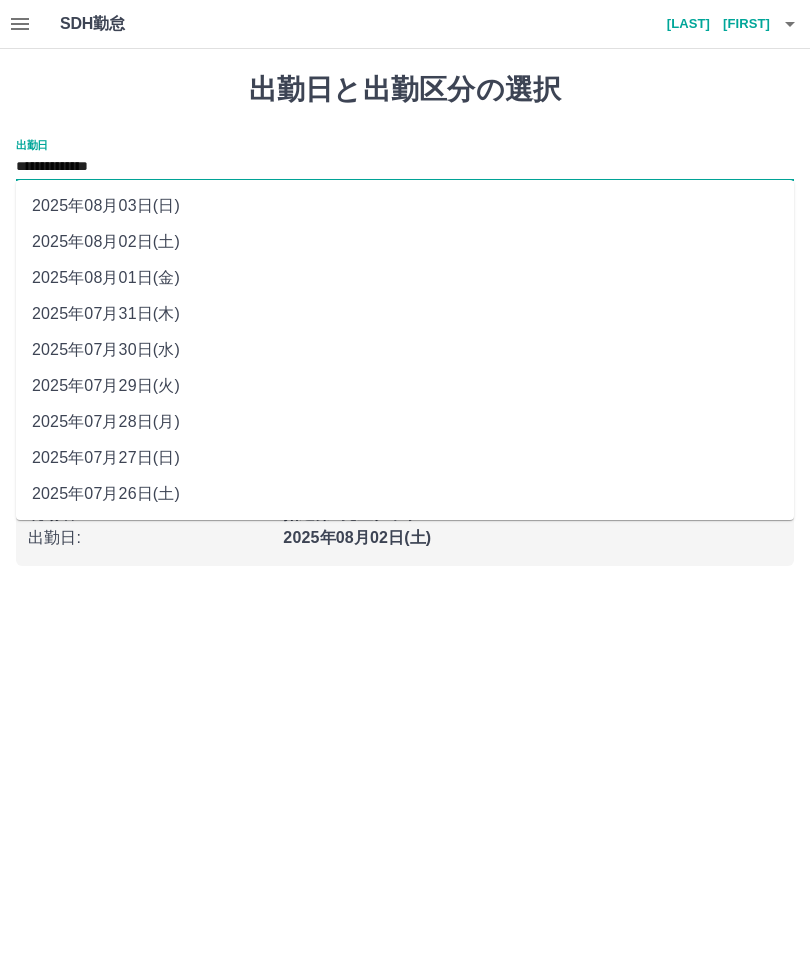 click on "2025年08月01日(金)" at bounding box center [405, 278] 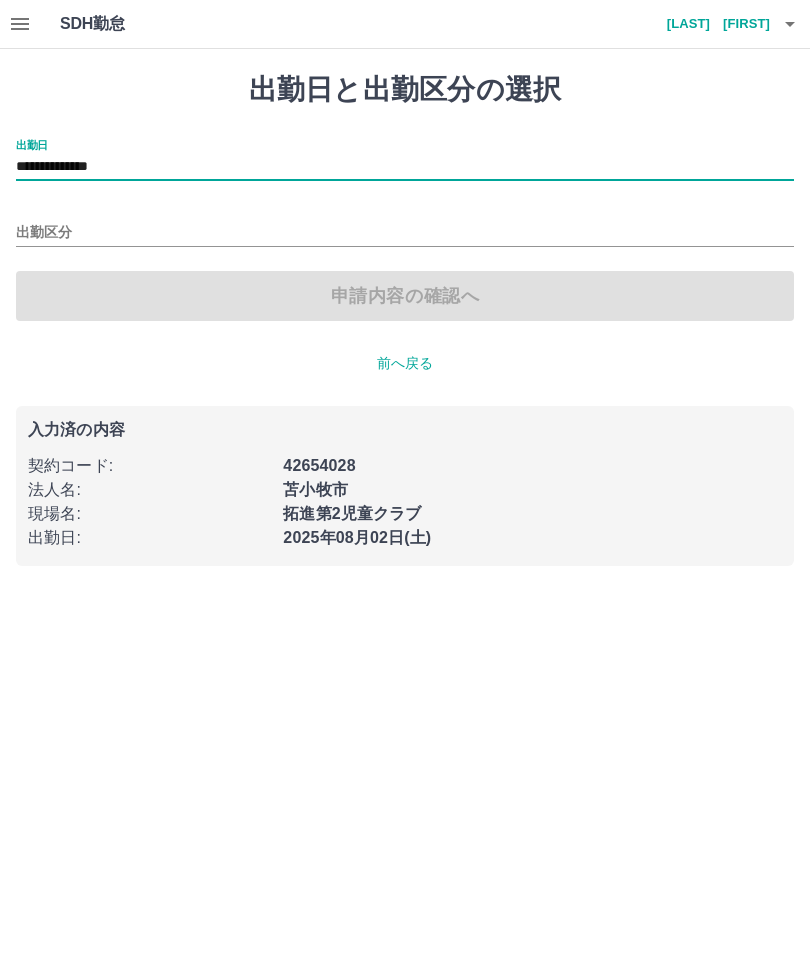 click on "出勤区分" at bounding box center [405, 233] 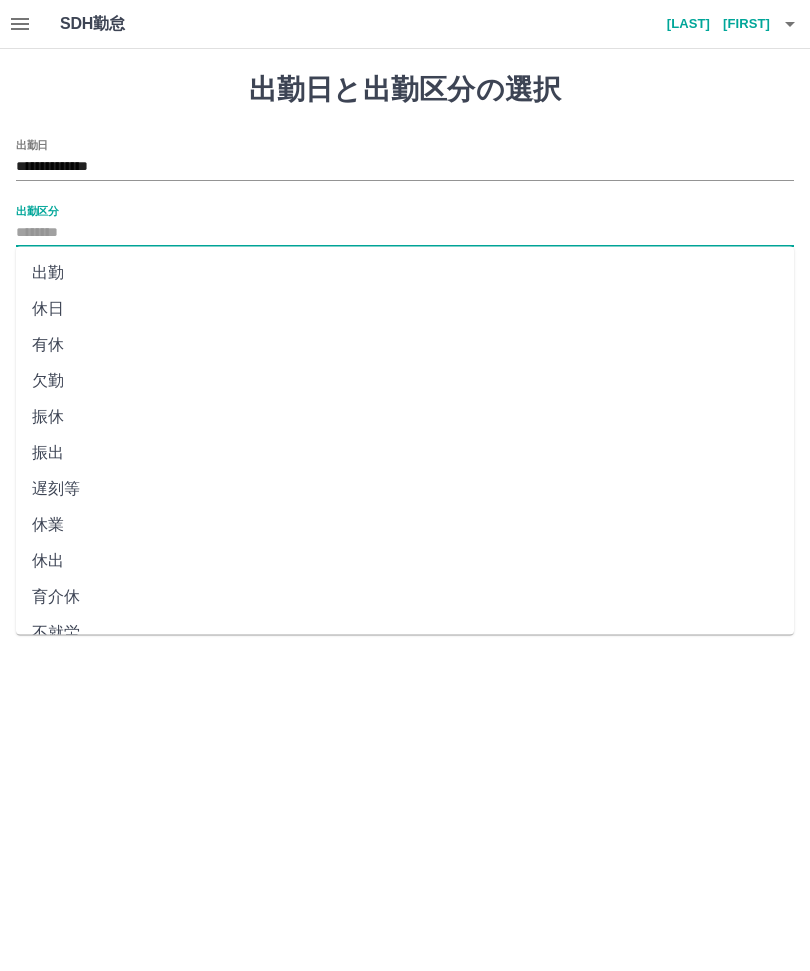 click on "出勤" at bounding box center [405, 273] 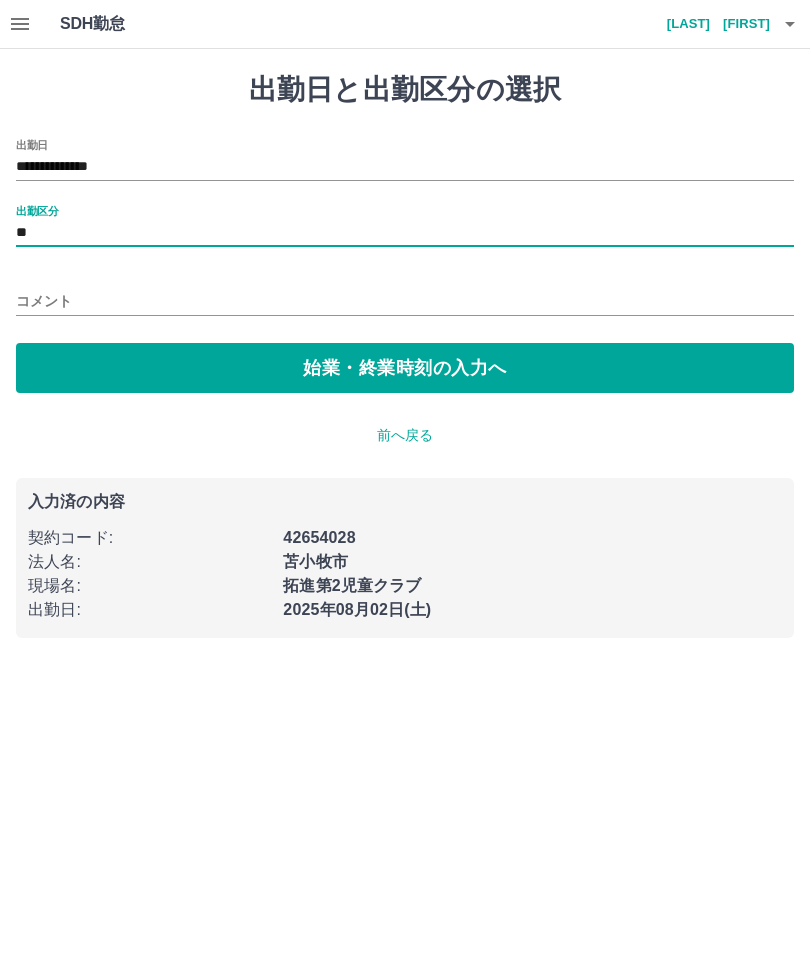 click on "始業・終業時刻の入力へ" at bounding box center [405, 368] 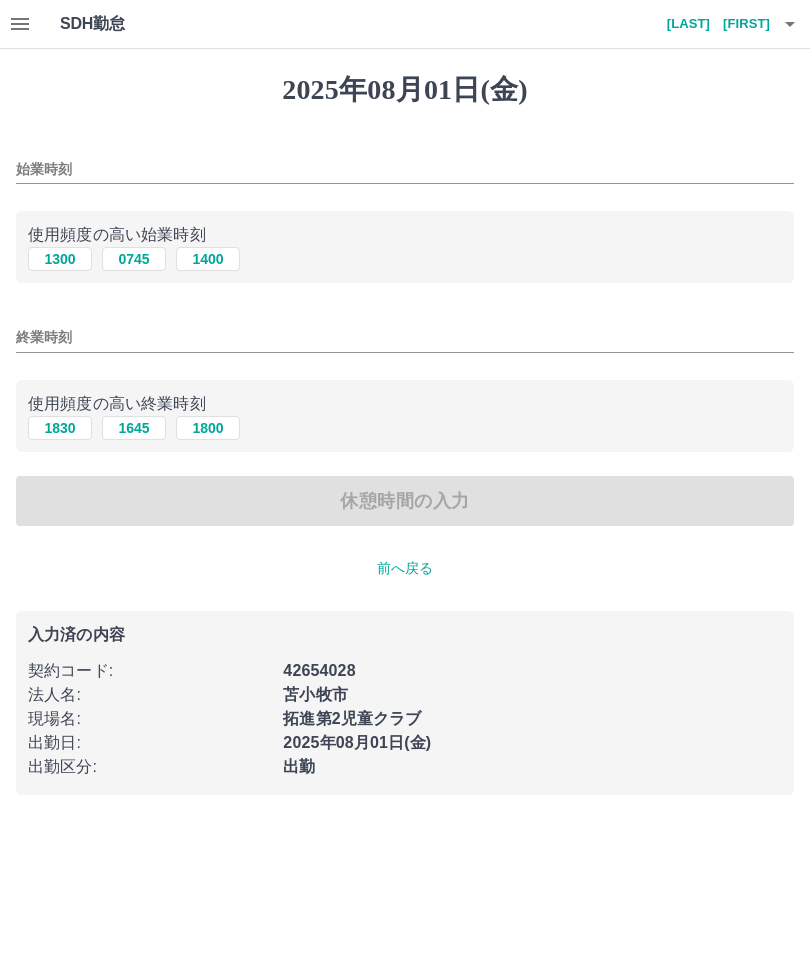 click on "0745" at bounding box center (134, 259) 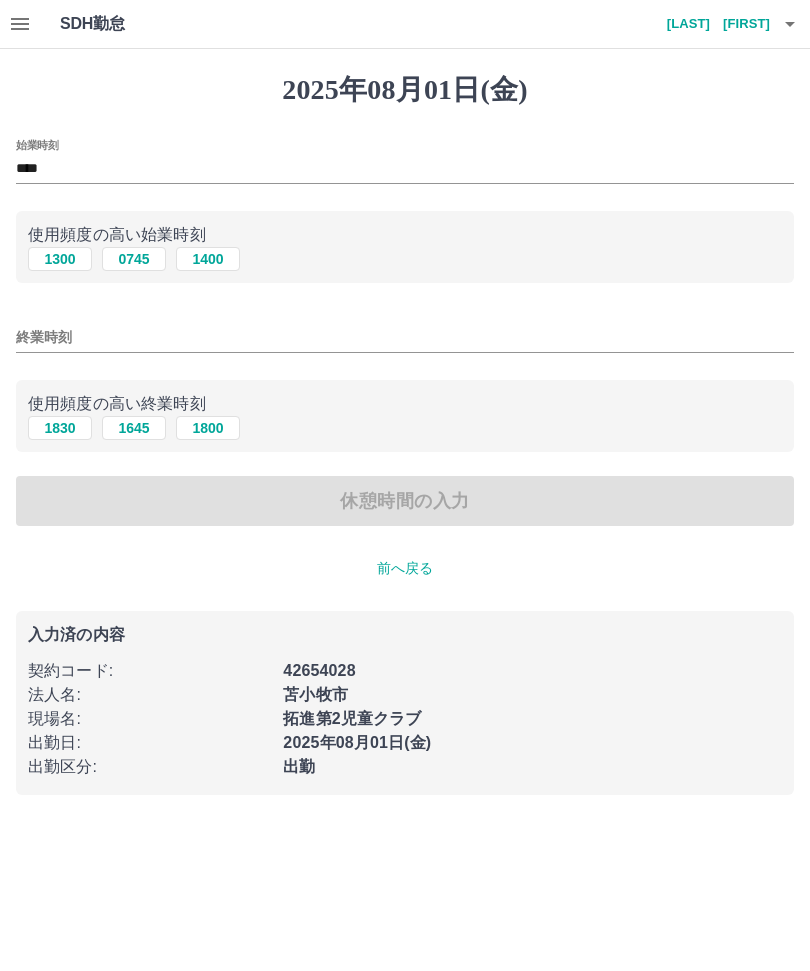 click on "1645" at bounding box center (134, 428) 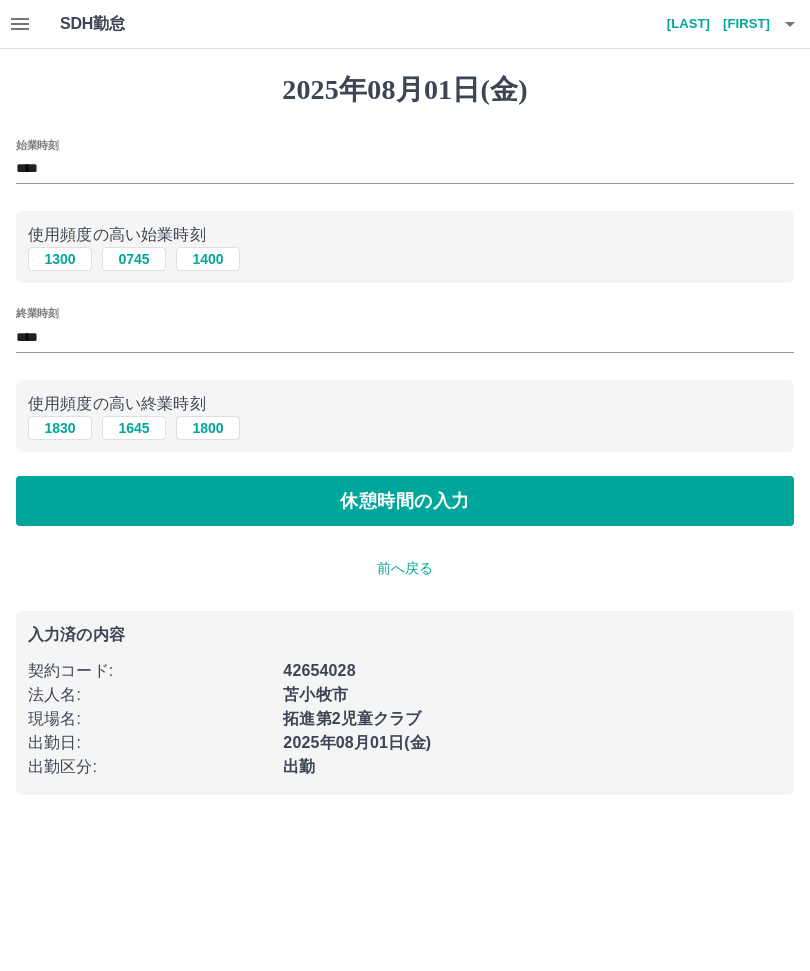 click on "休憩時間の入力" at bounding box center (405, 501) 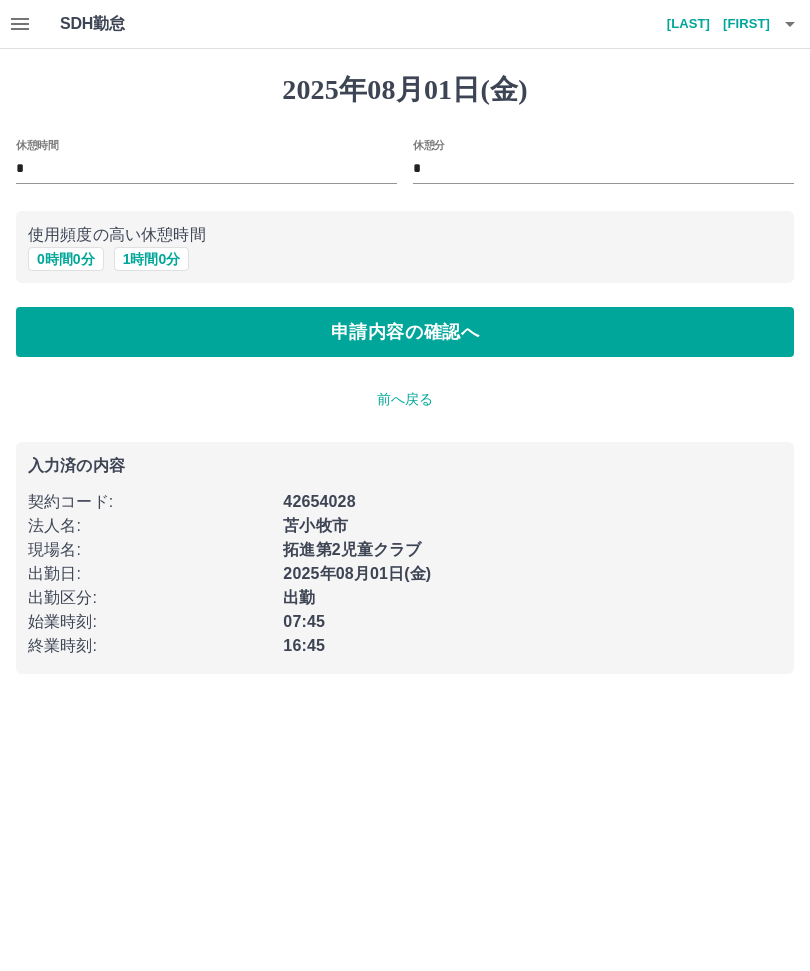 click on "1 時間 0 分" at bounding box center [152, 259] 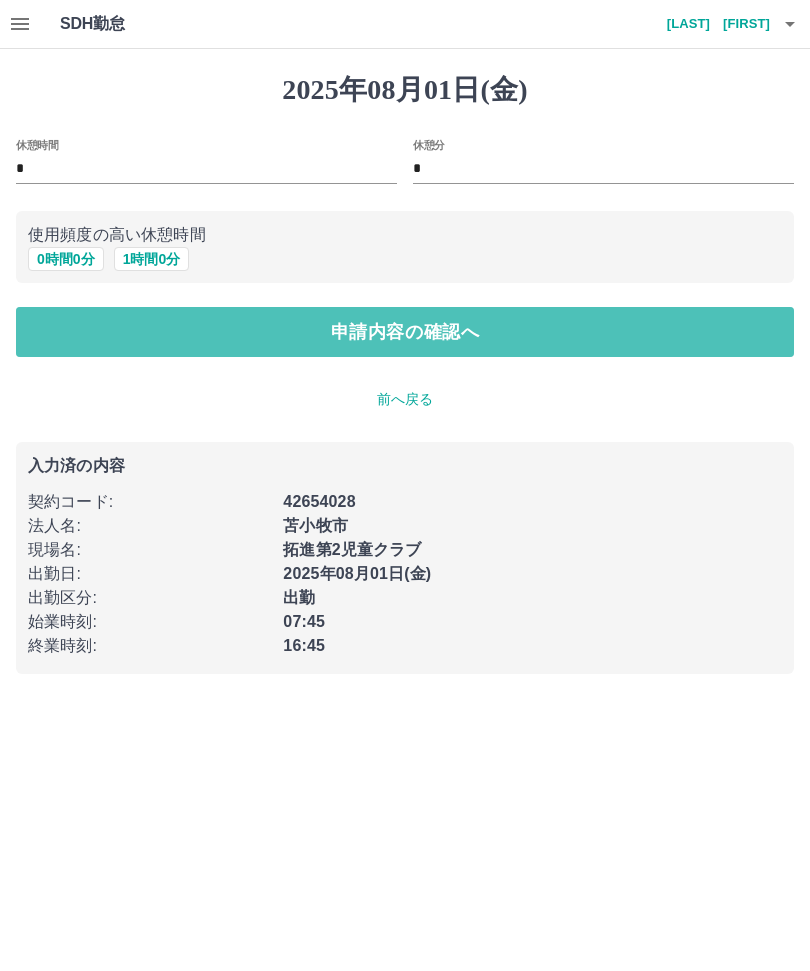 click on "申請内容の確認へ" at bounding box center (405, 332) 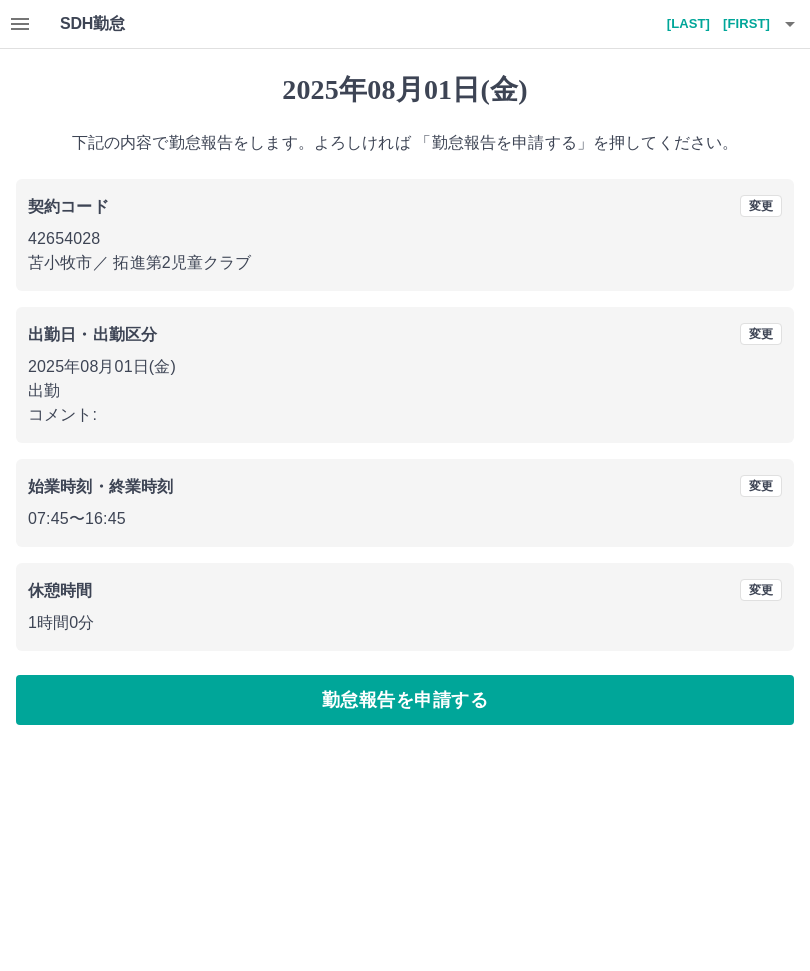 click on "変更" at bounding box center (761, 334) 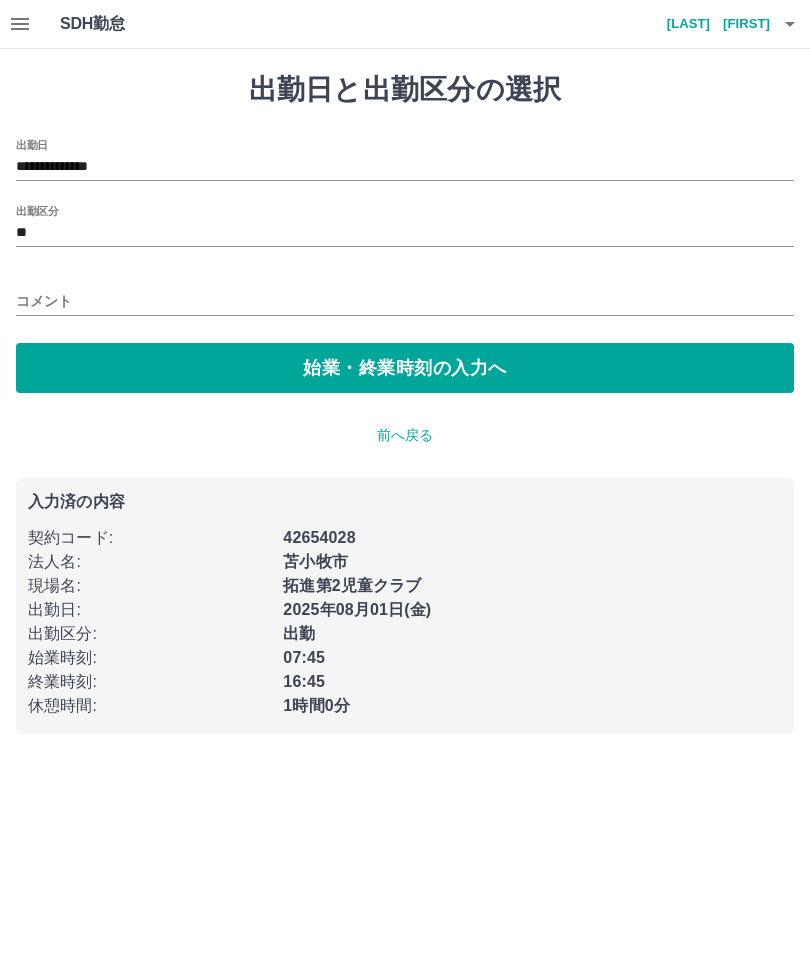 click on "コメント" at bounding box center [405, 295] 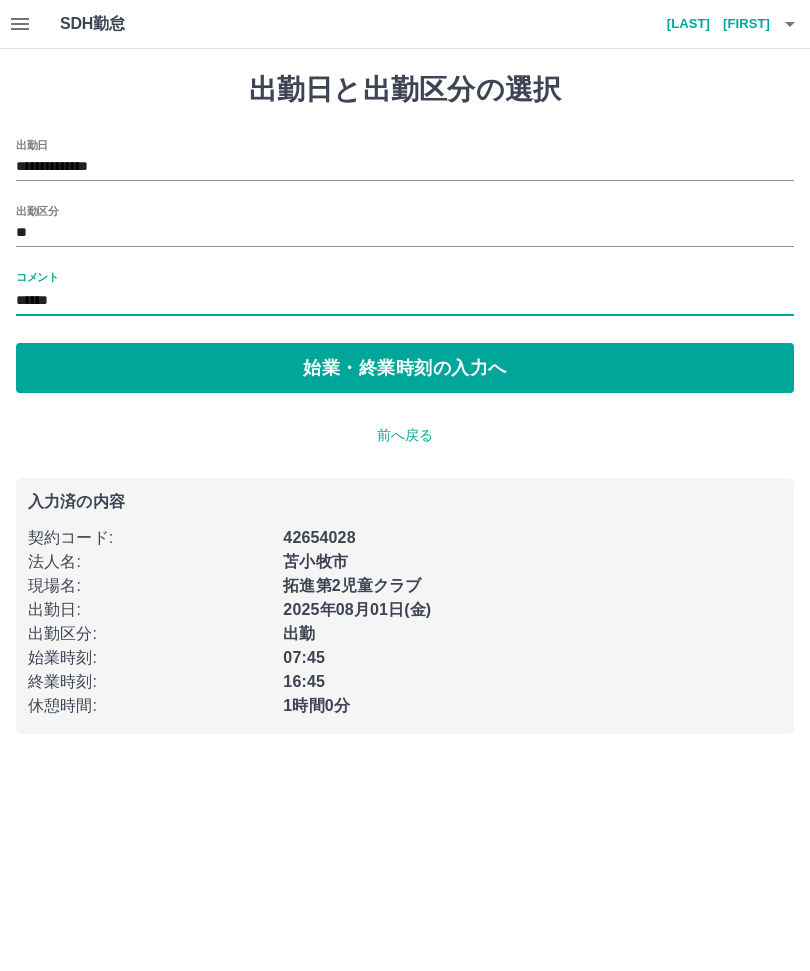 type on "******" 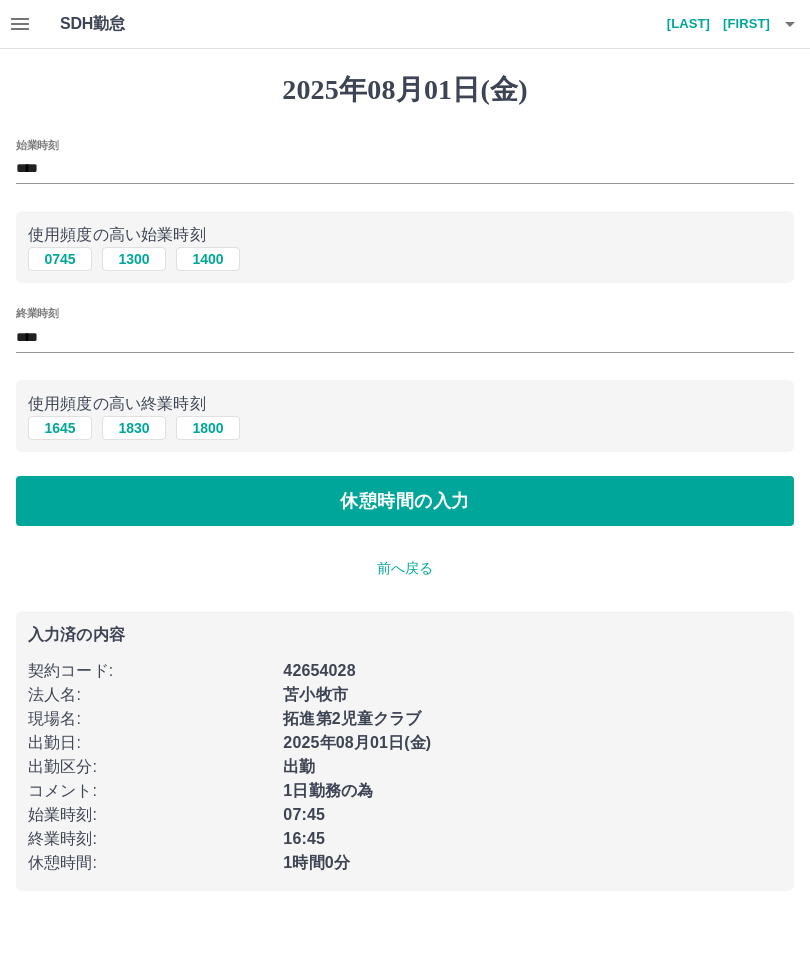 click on "休憩時間の入力" at bounding box center (405, 501) 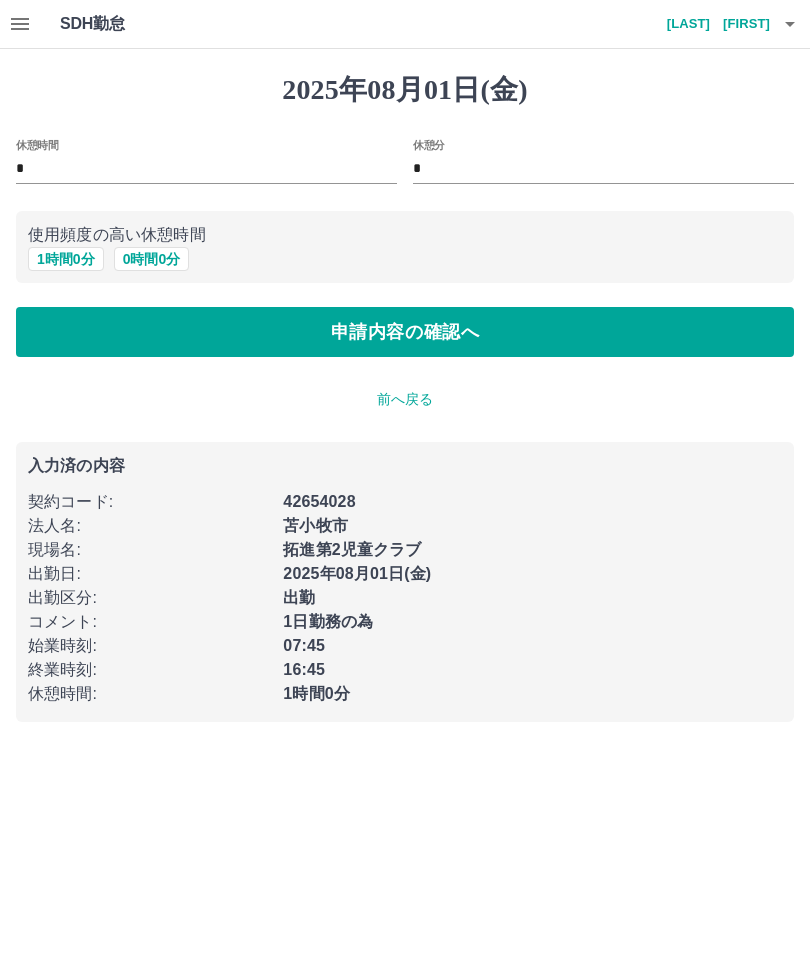 click on "申請内容の確認へ" at bounding box center [405, 332] 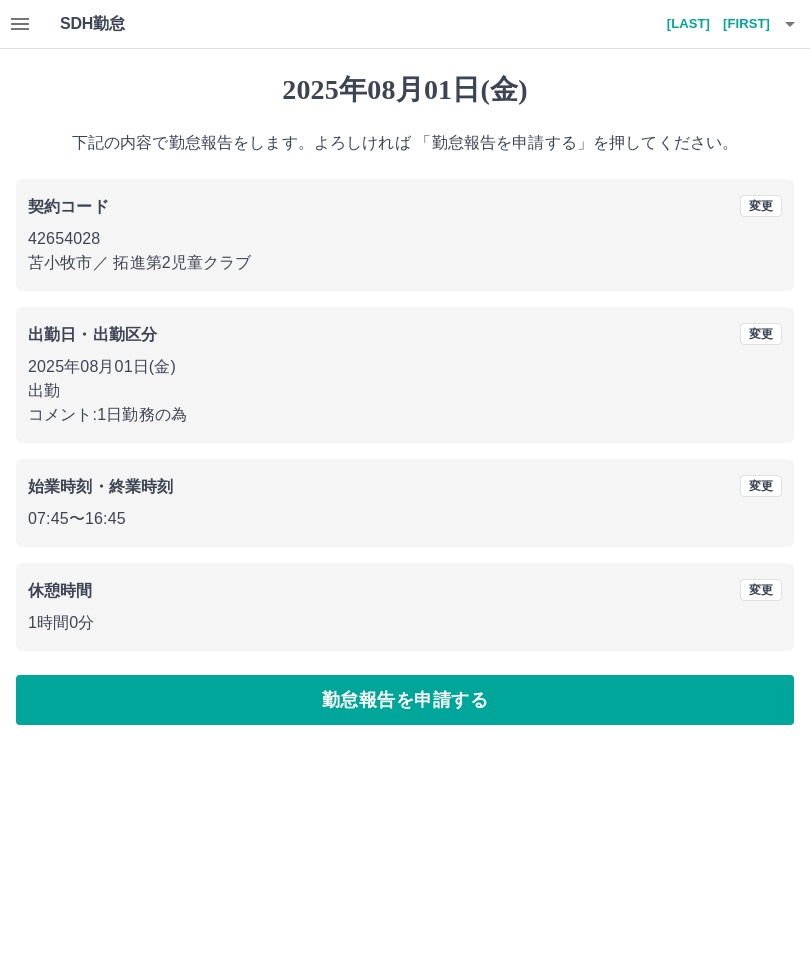 click on "勤怠報告を申請する" at bounding box center (405, 700) 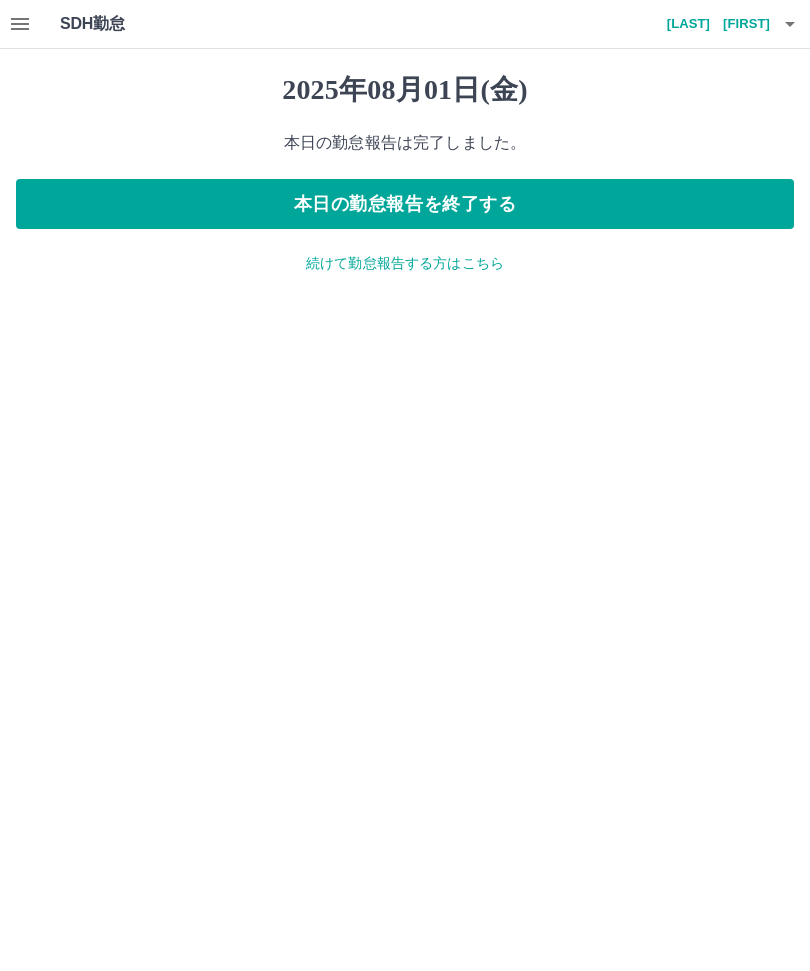 click on "続けて勤怠報告する方はこちら" at bounding box center (405, 263) 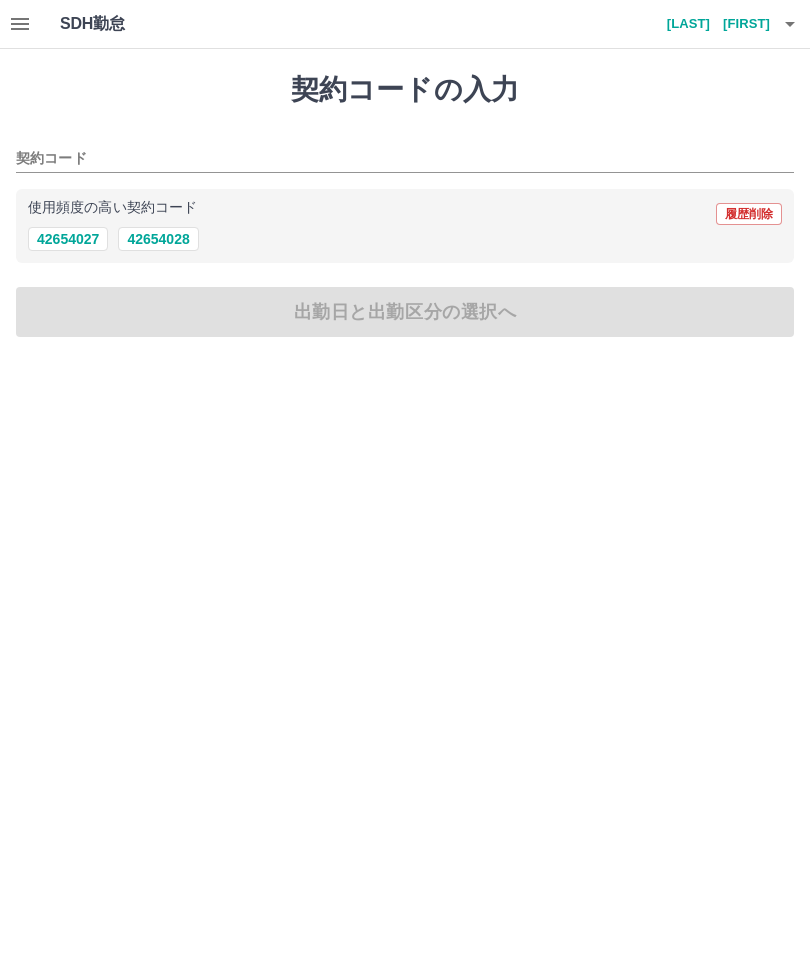 click on "42654028" at bounding box center (158, 239) 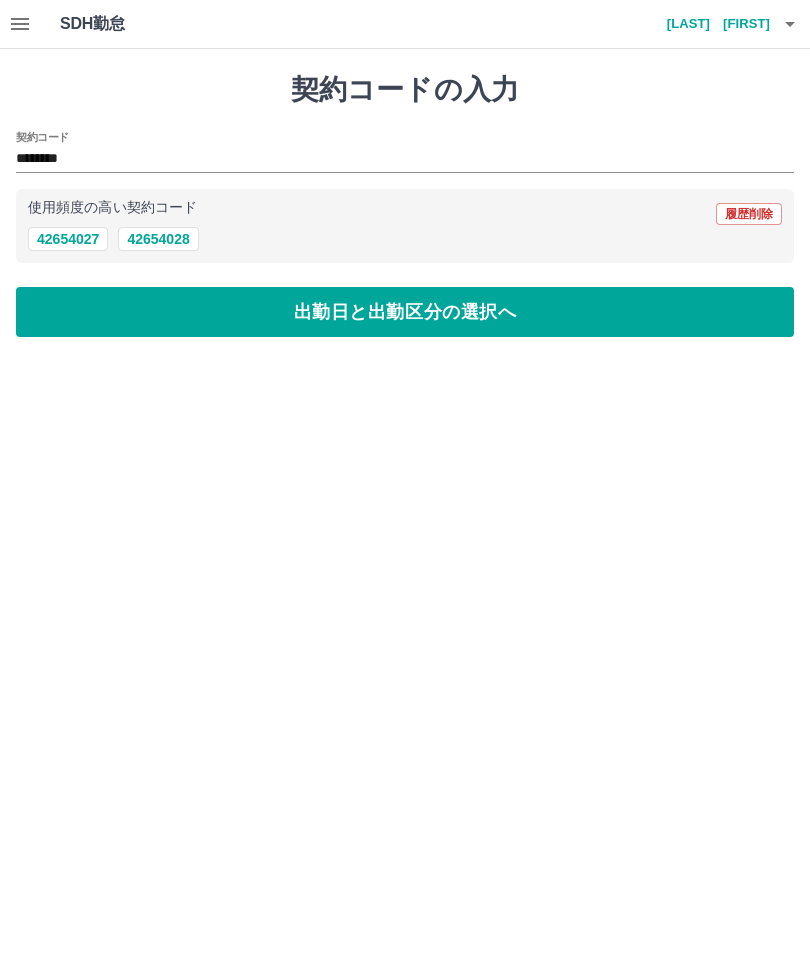 click on "出勤日と出勤区分の選択へ" at bounding box center (405, 312) 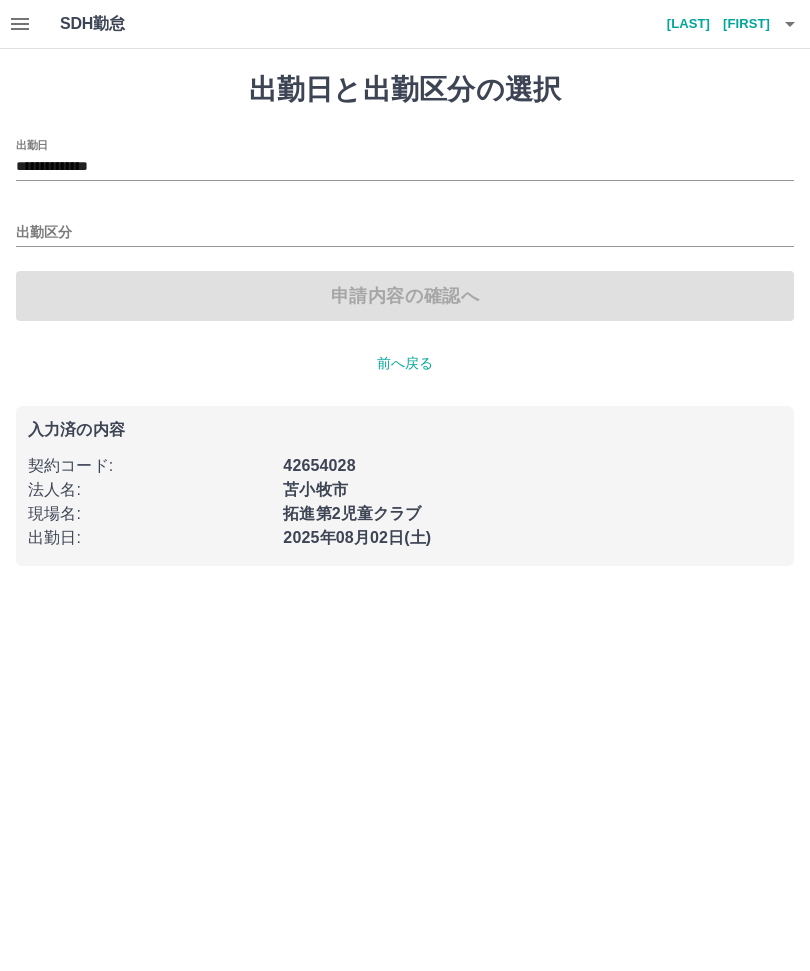 click on "出勤区分" at bounding box center [405, 233] 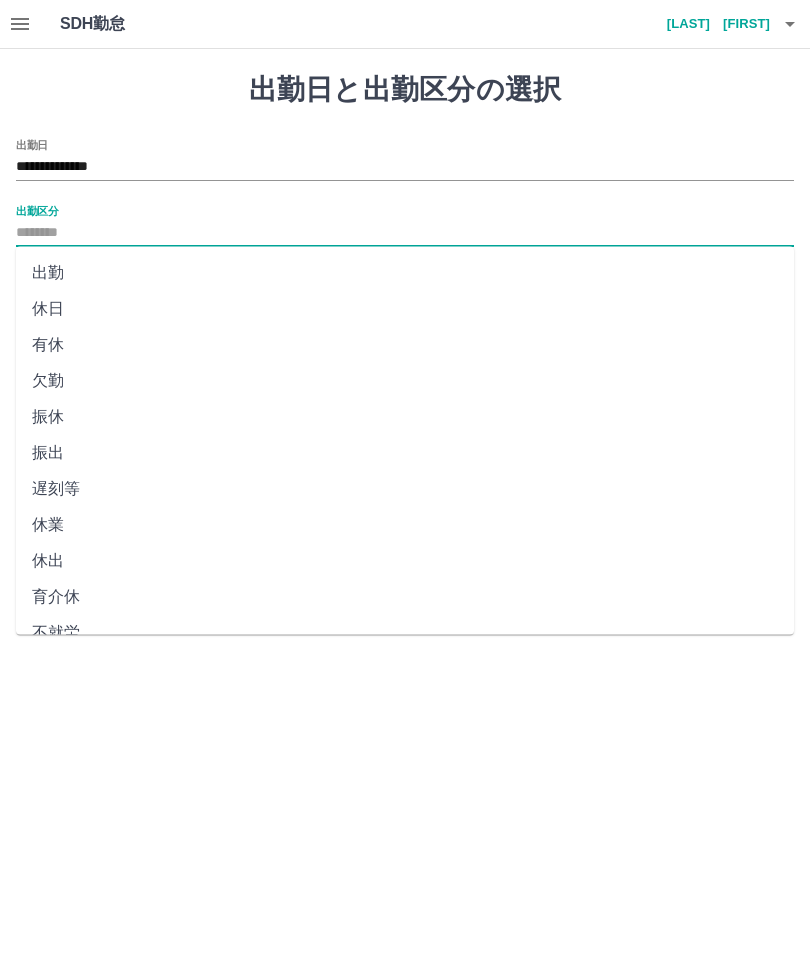 click on "出勤" at bounding box center (405, 273) 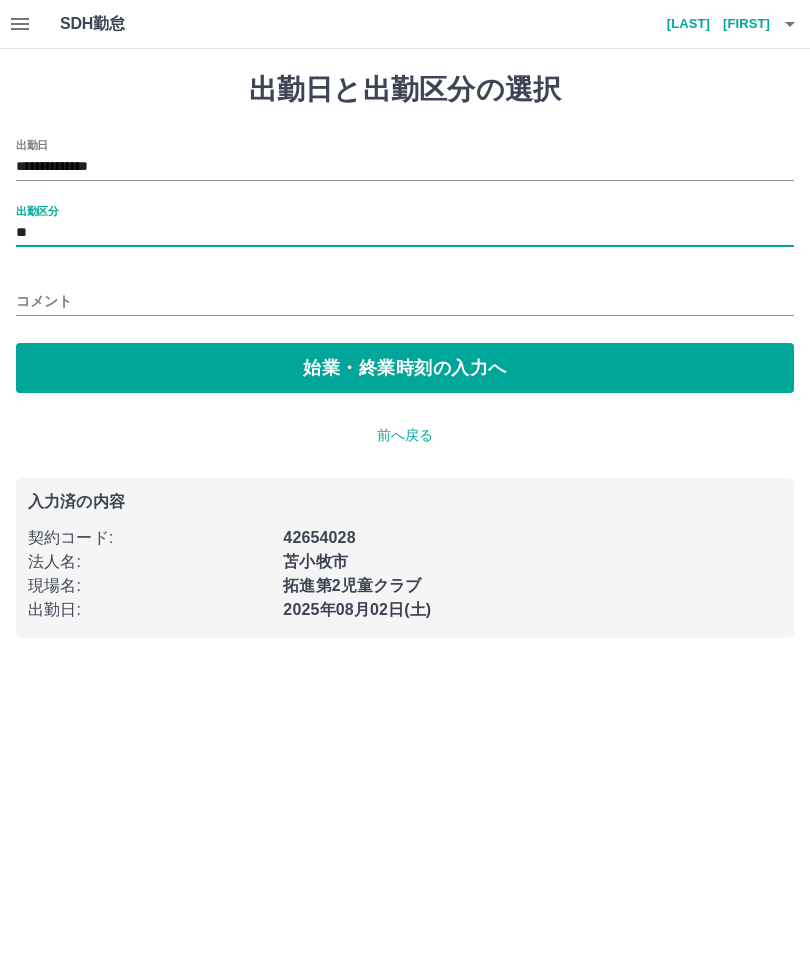 type on "**" 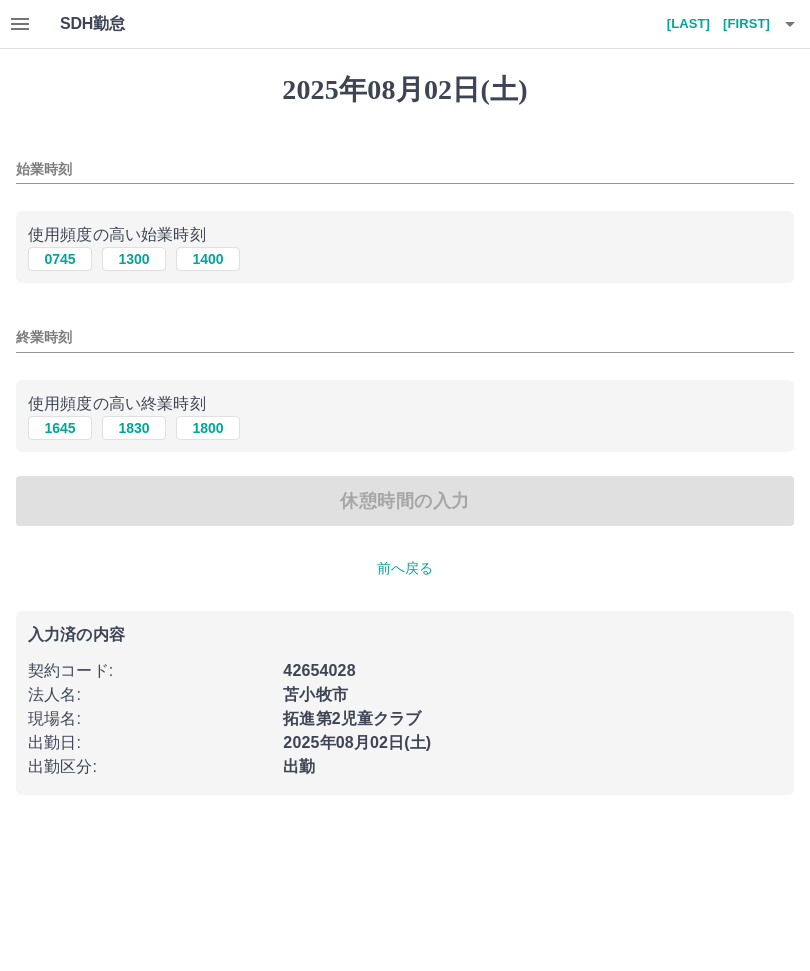 click on "0745" at bounding box center (60, 259) 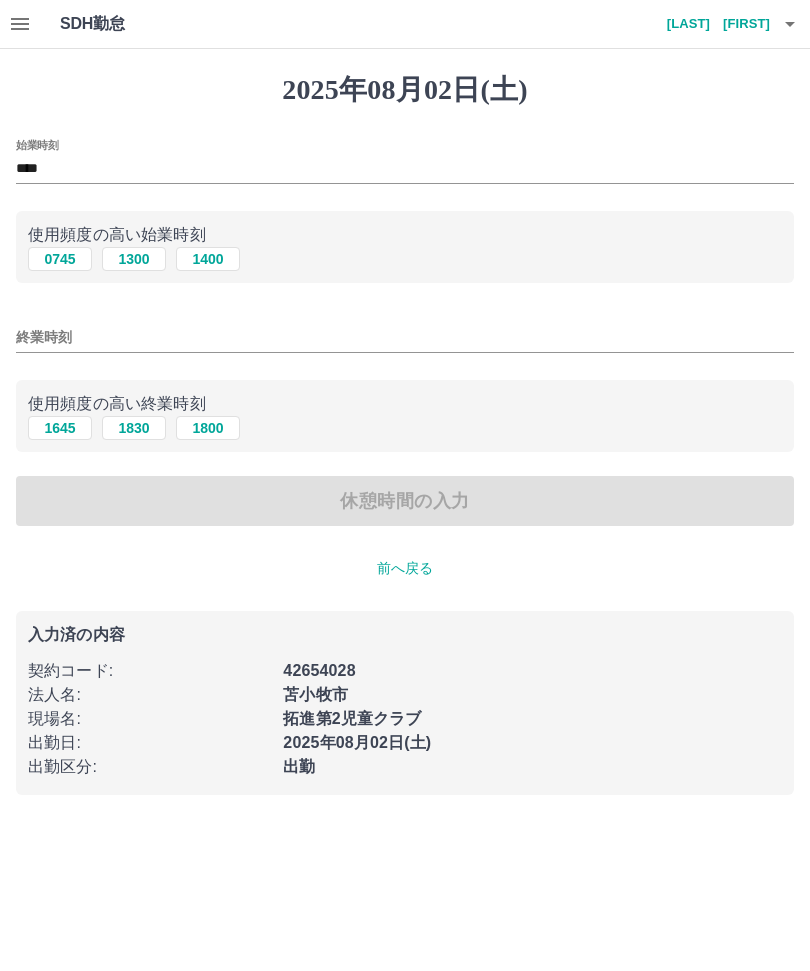 click on "終業時刻" at bounding box center (405, 337) 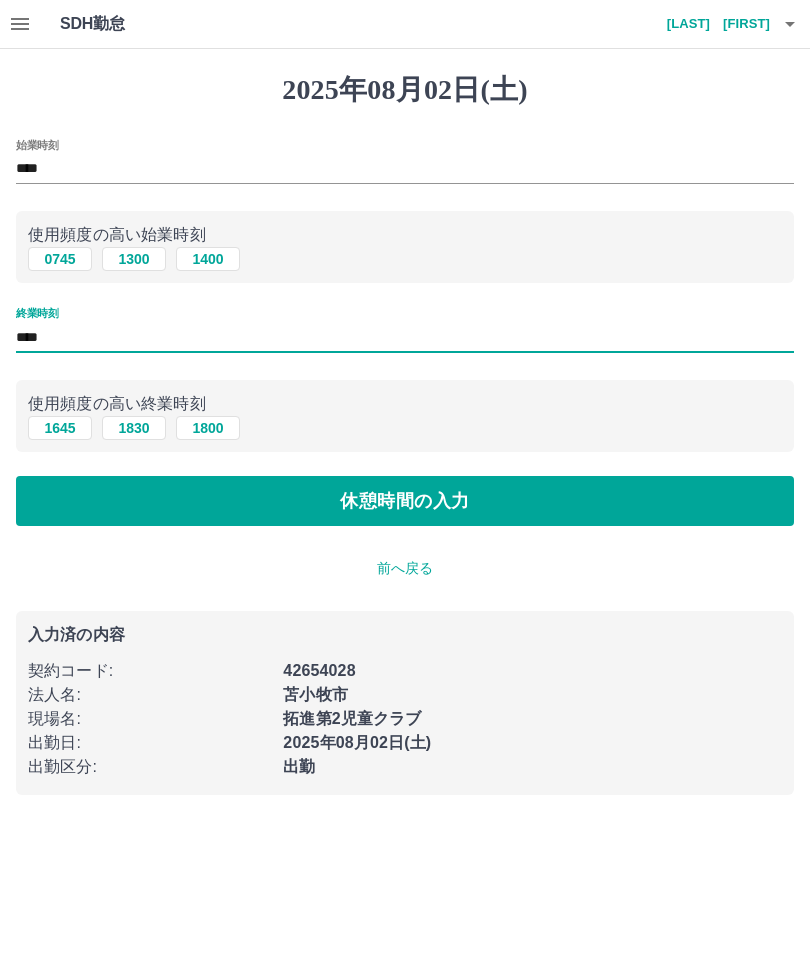 type on "****" 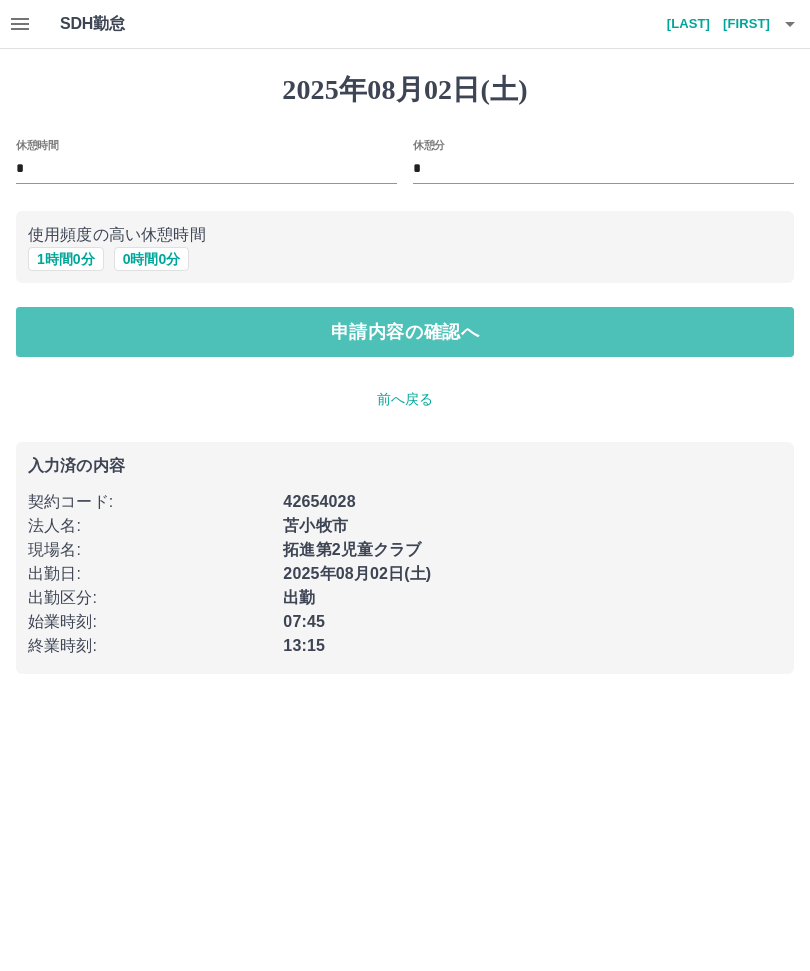 click on "申請内容の確認へ" at bounding box center [405, 332] 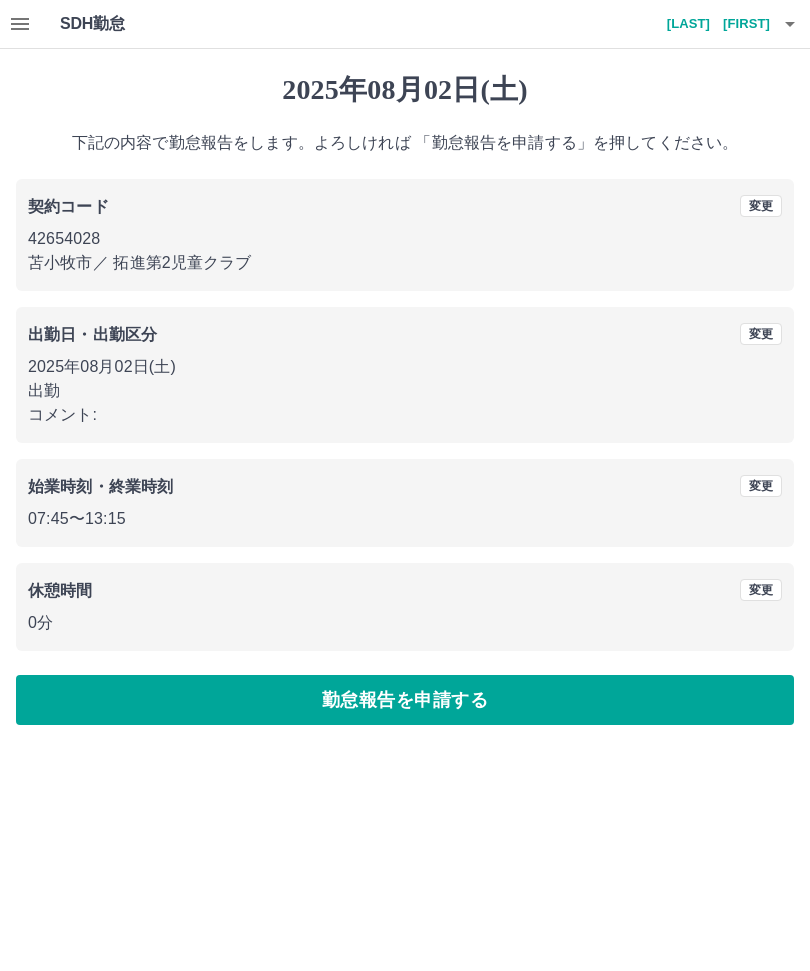 click on "勤怠報告を申請する" at bounding box center [405, 700] 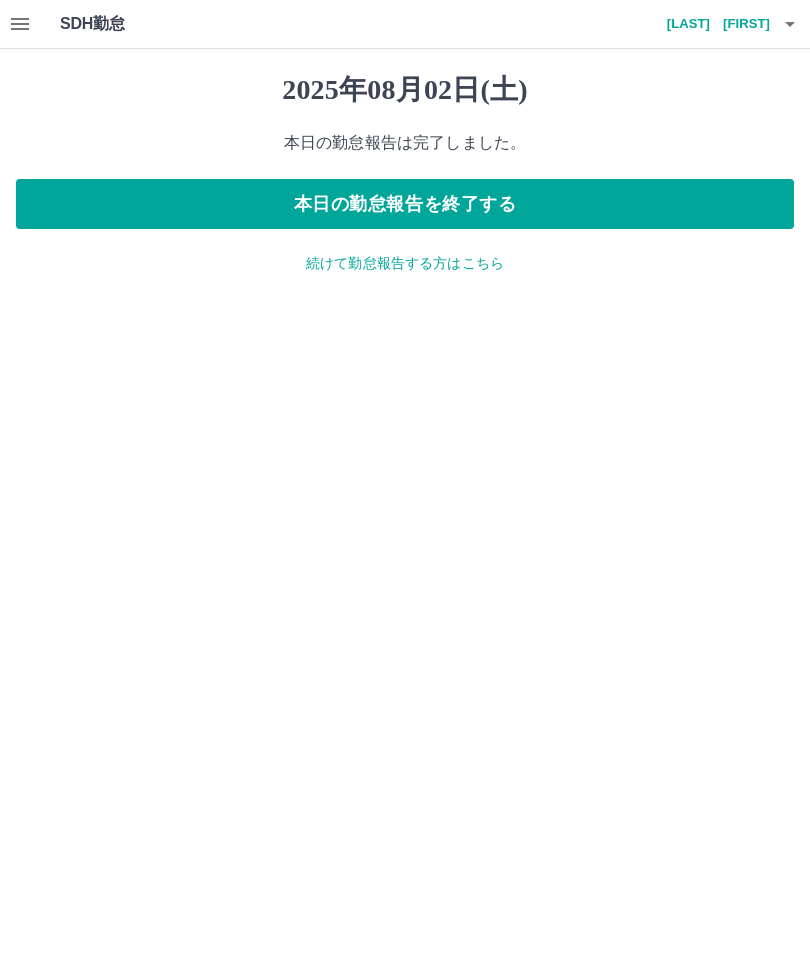 click 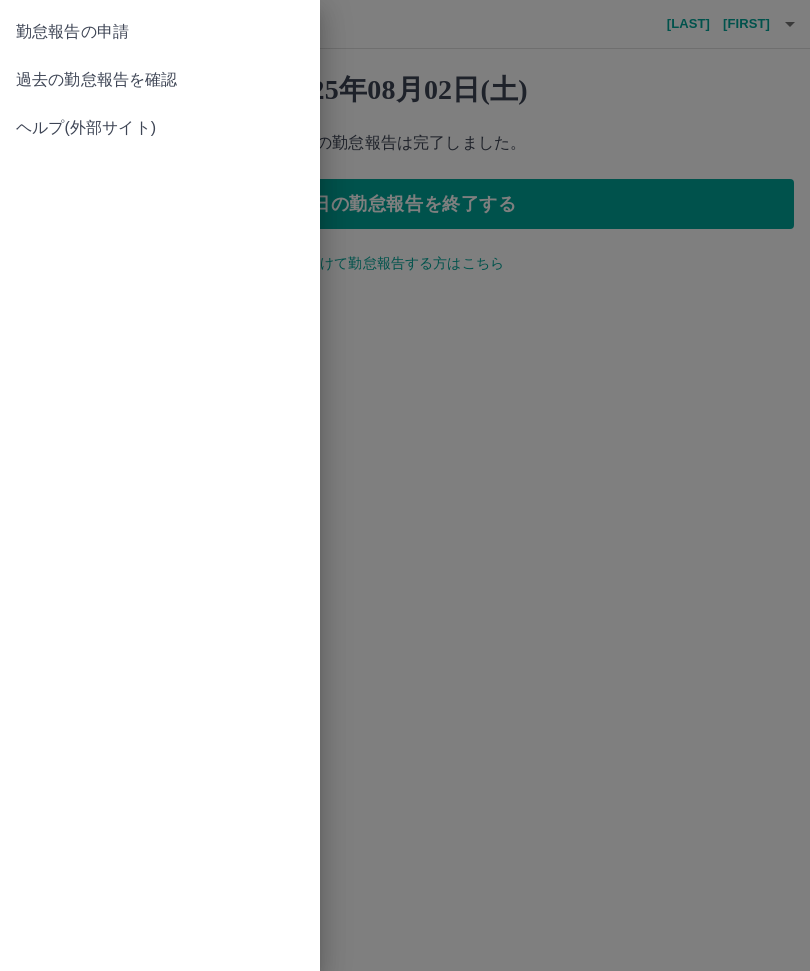click on "過去の勤怠報告を確認" at bounding box center [160, 80] 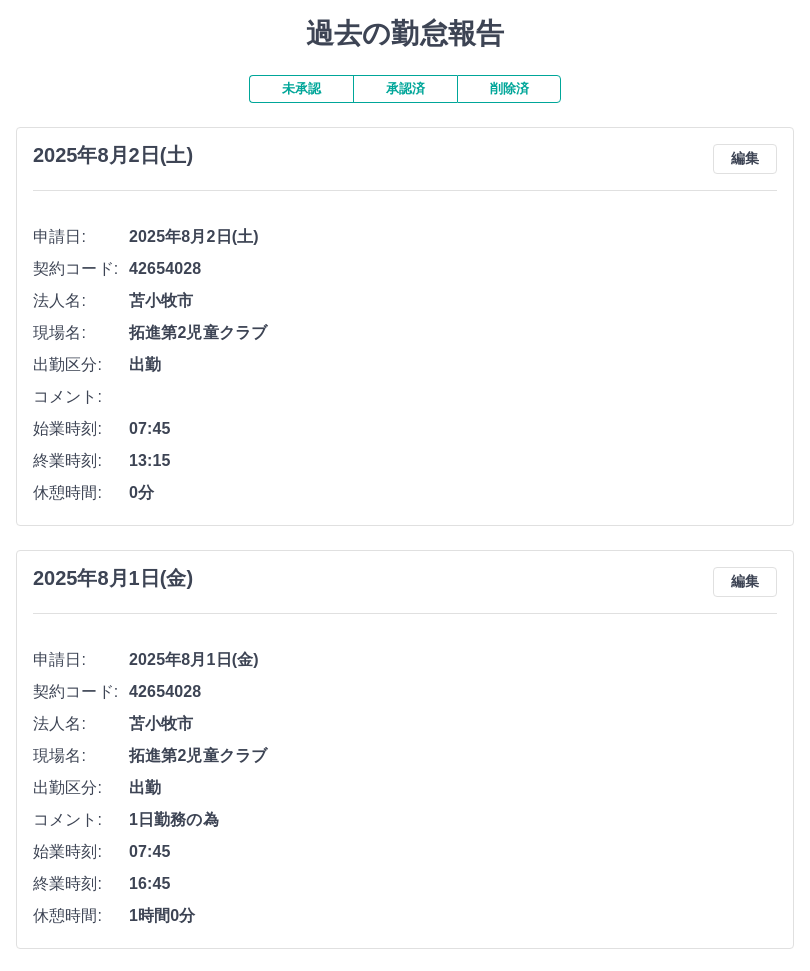scroll, scrollTop: 0, scrollLeft: 0, axis: both 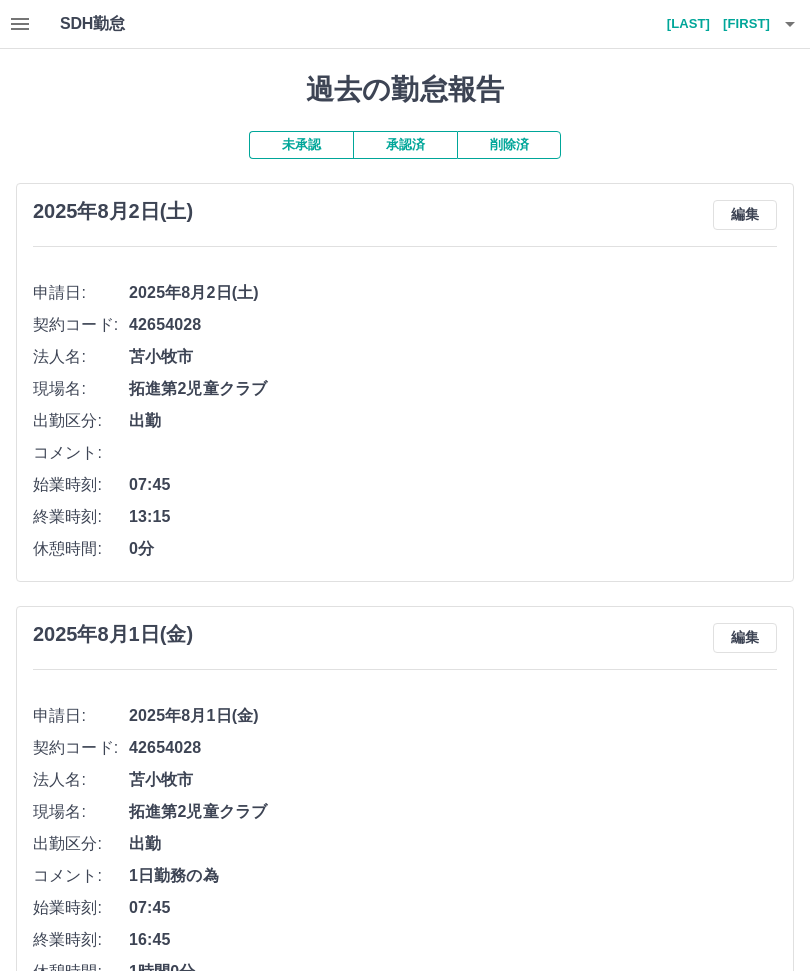 click on "未承認" at bounding box center [301, 145] 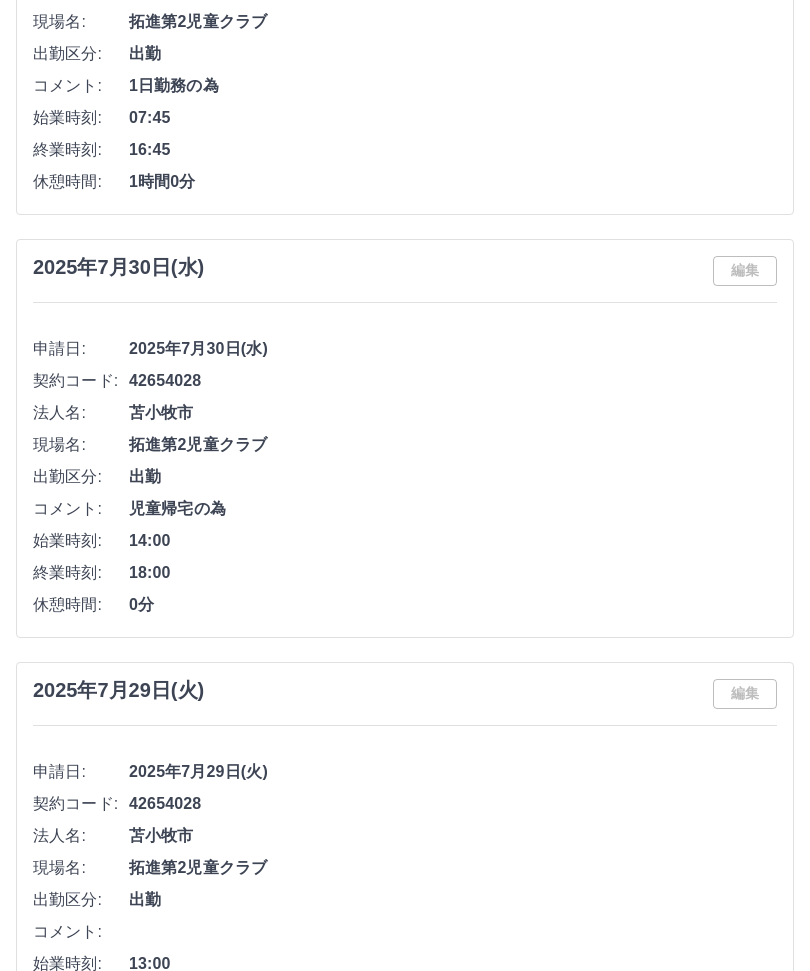 scroll, scrollTop: 0, scrollLeft: 0, axis: both 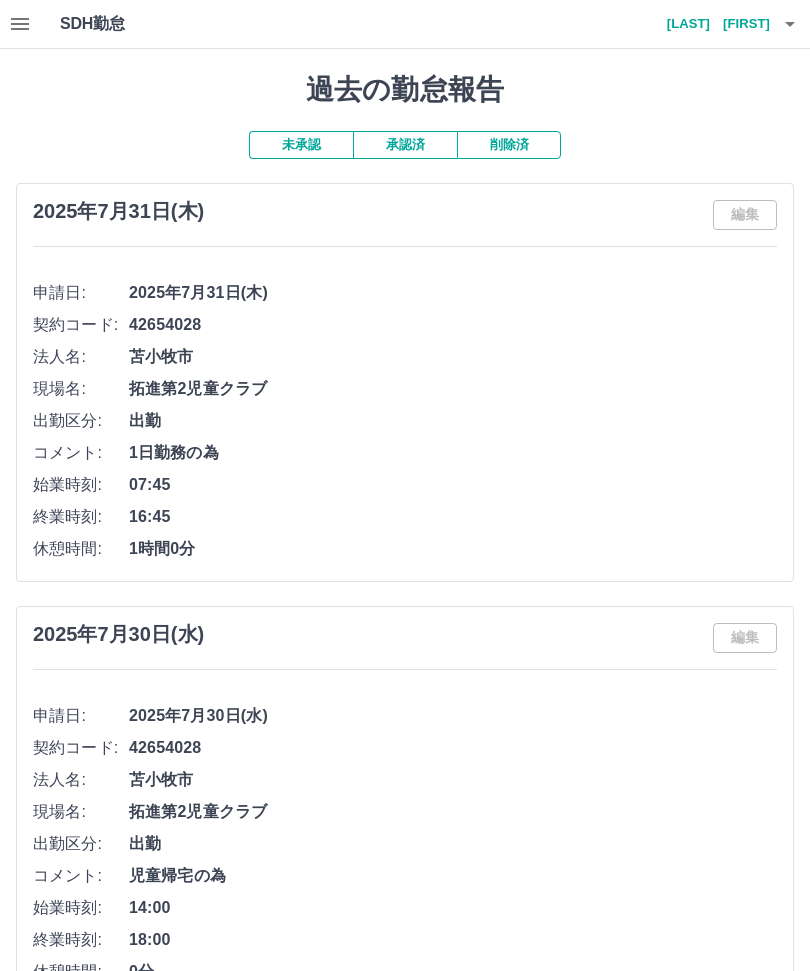 click 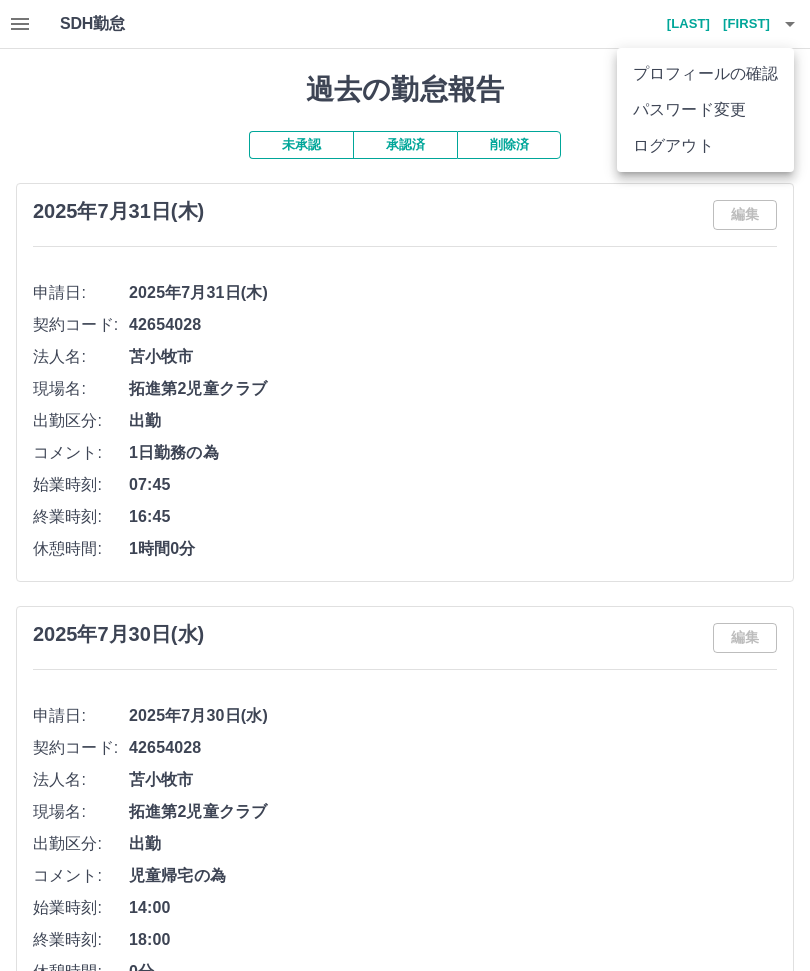 click on "ログアウト" at bounding box center [705, 146] 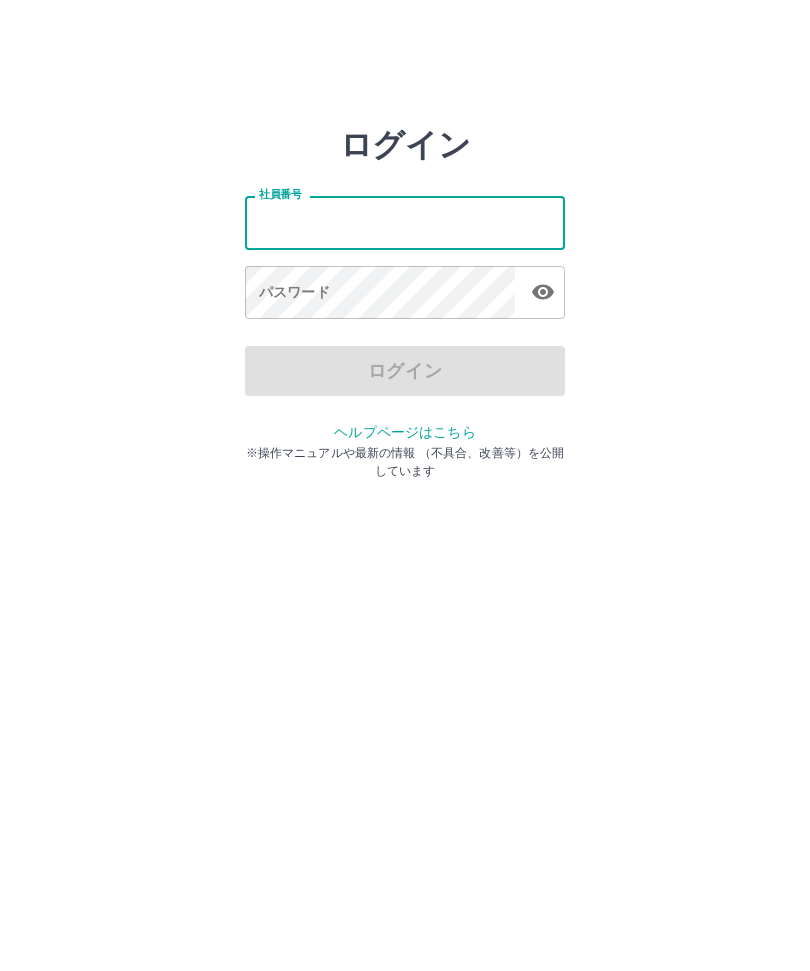scroll, scrollTop: 0, scrollLeft: 0, axis: both 